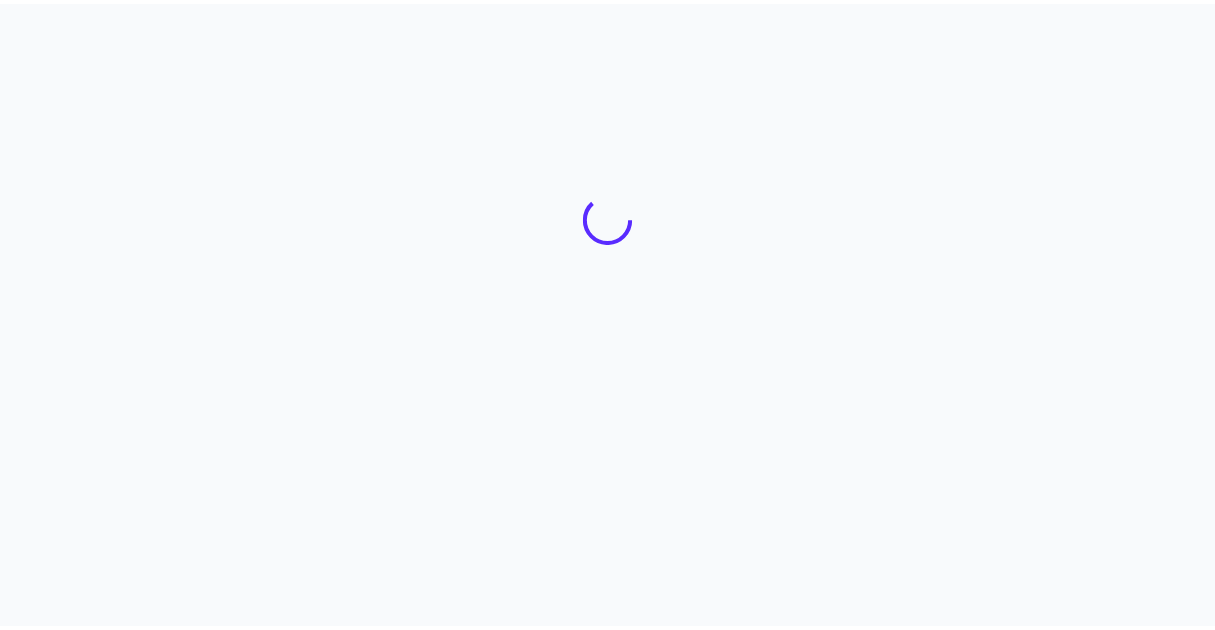 scroll, scrollTop: 0, scrollLeft: 0, axis: both 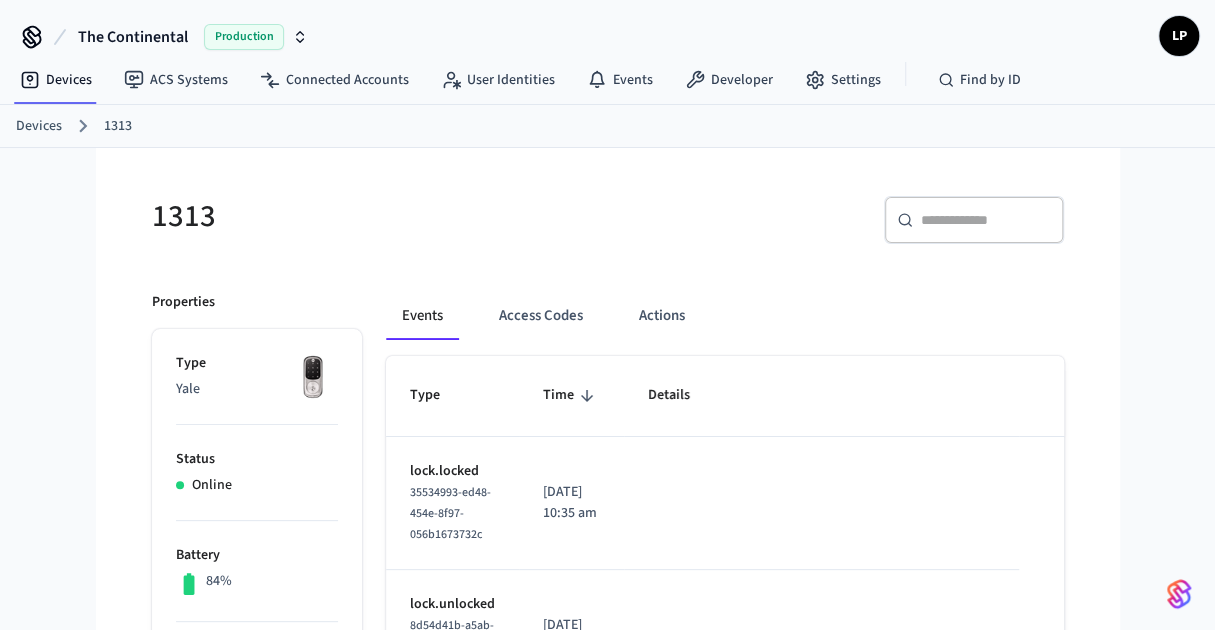 click on "Devices" at bounding box center [39, 126] 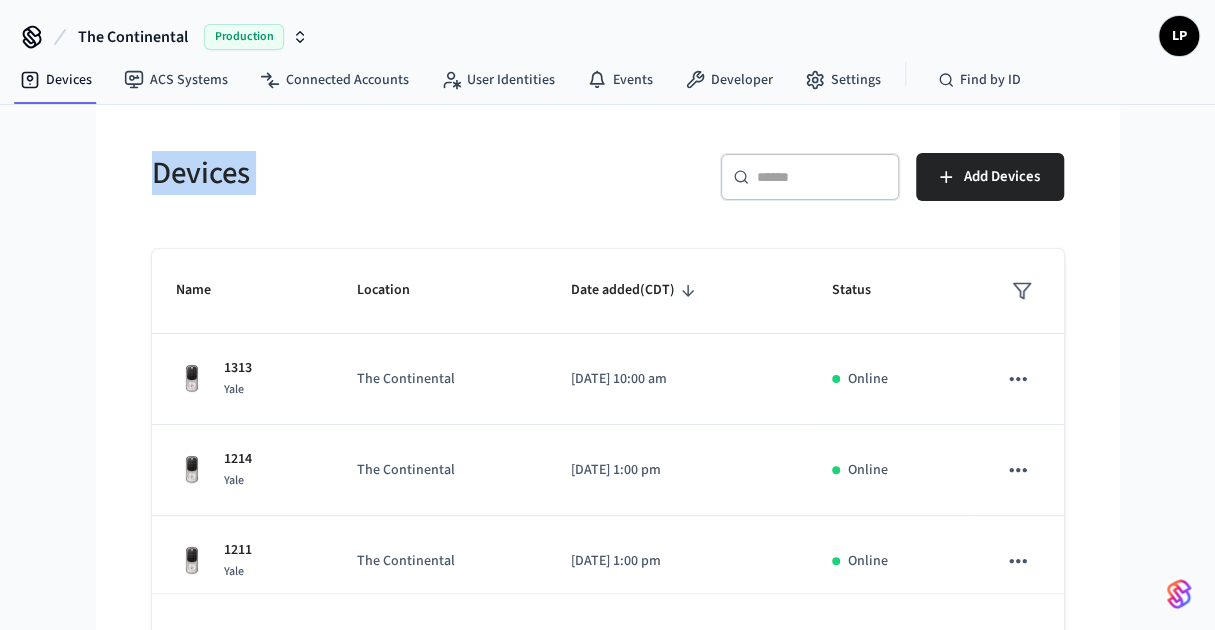 drag, startPoint x: 18, startPoint y: 115, endPoint x: 786, endPoint y: 220, distance: 775.14453 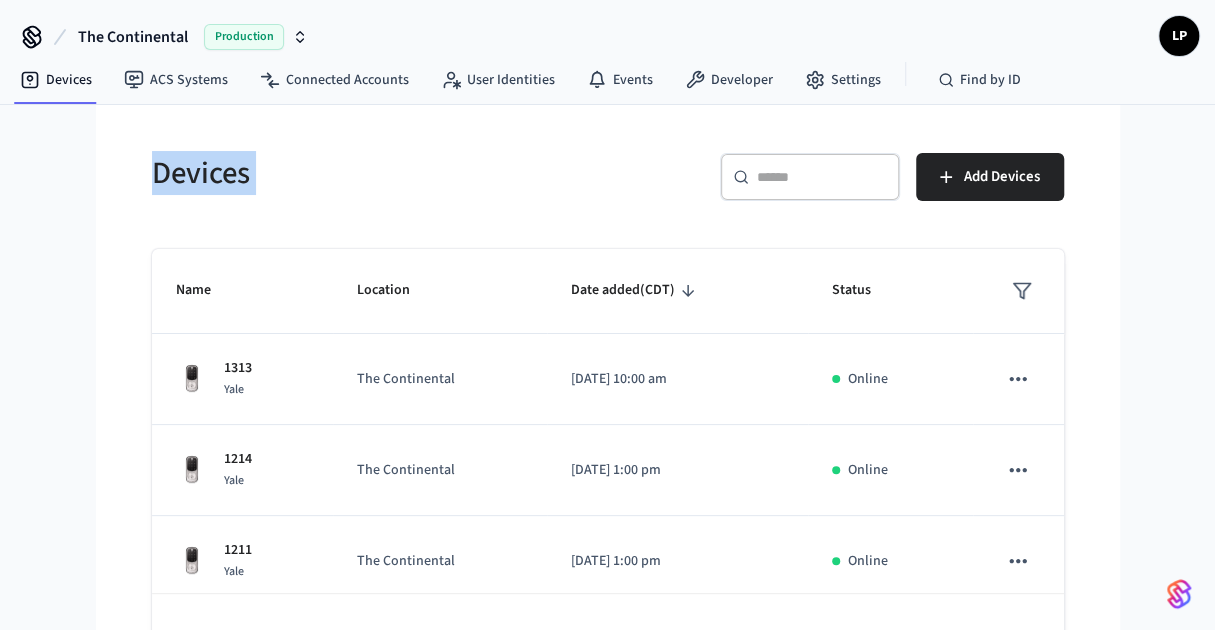 click on "The Continental Production LP Devices ACS Systems Connected Accounts User Identities Events Developer Settings Find by ID Devices ​ ​ Add Devices Name Location Date added  (CDT) Status 1313 Yale The Continental 2025/03/21 at 10:00 am Online 1214 Yale The Continental 2025/02/25 at 1:00 pm Online 1211 Yale The Continental 2025/02/25 at 1:00 pm Online 1210 Yale The Continental 2025/02/25 at 1:00 pm Online 1212 Yale The Continental 2025/02/25 at 1:00 pm Online 1213 Yale The Continental 2025/02/25 at 1:00 pm Online 1209 Yale The Continental 2025/02/25 at 1:00 pm Online 1207 Yale The Continental 2025/02/25 at 1:00 pm Online 1205 Yale The Continental 2025/02/25 at 12:00 pm Online 1206 Yale The Continental 2025/02/25 at 12:00 pm Online Rows per page: 10 ** 1–10 of 29 2 /devices/get 1 /access_codes/list 1 /access_codes/unmanaged/list 2 /devices/list 1 /devices/unmanaged/list" at bounding box center (607, 345) 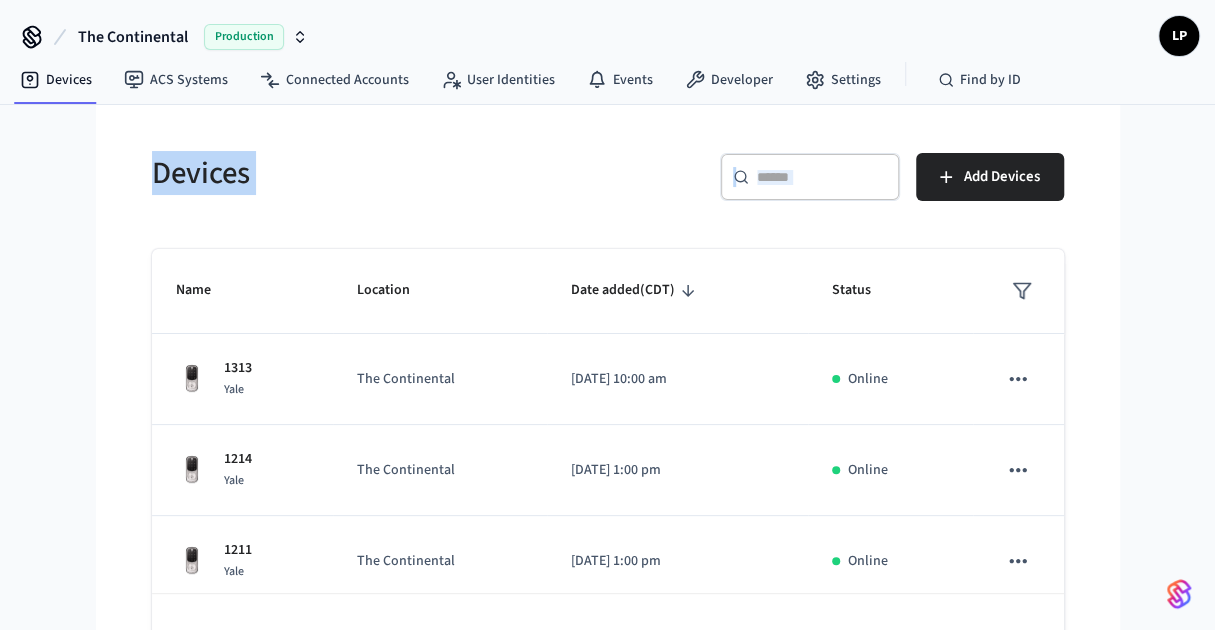click at bounding box center [822, 177] 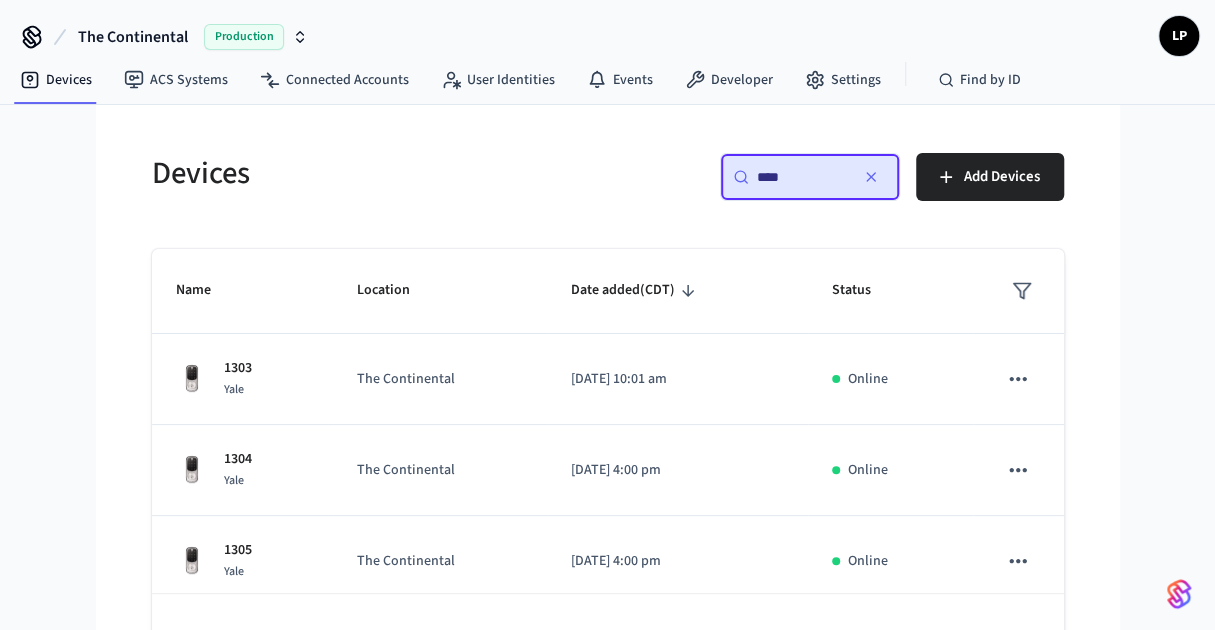 type on "****" 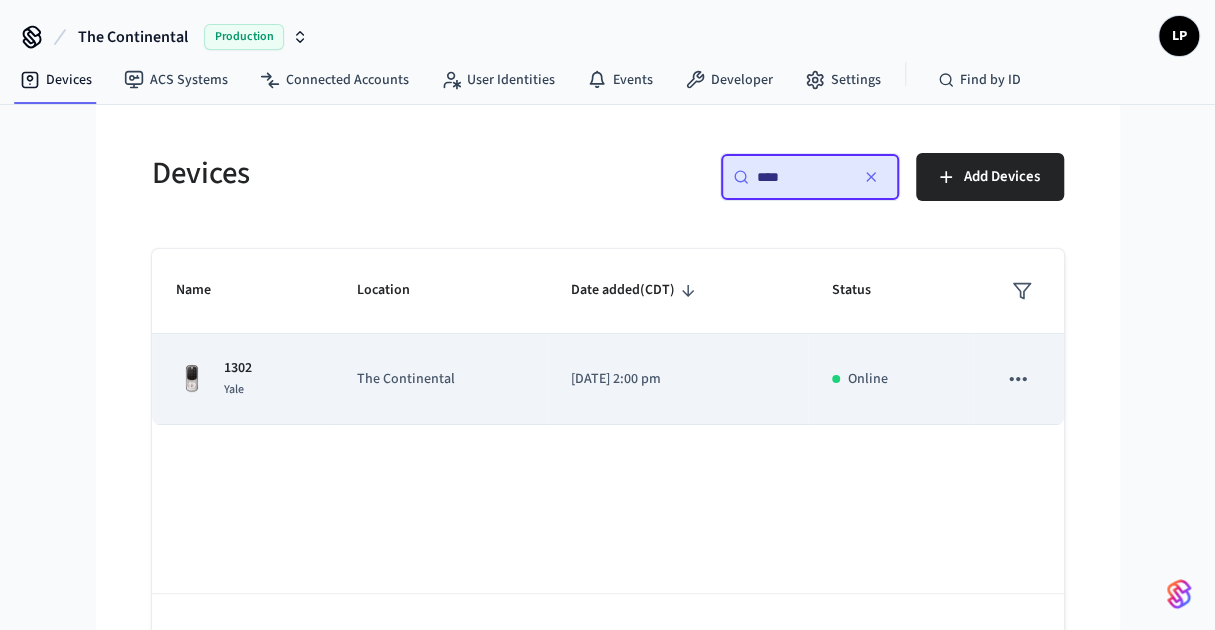 click on "The Continental" at bounding box center (440, 379) 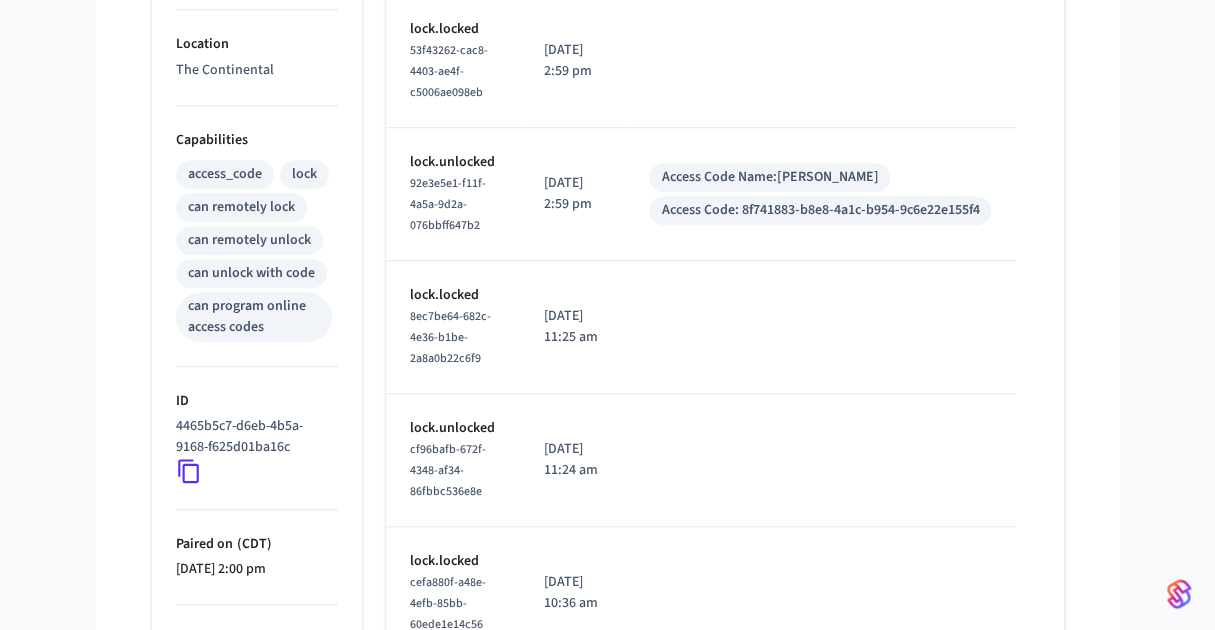 scroll, scrollTop: 731, scrollLeft: 0, axis: vertical 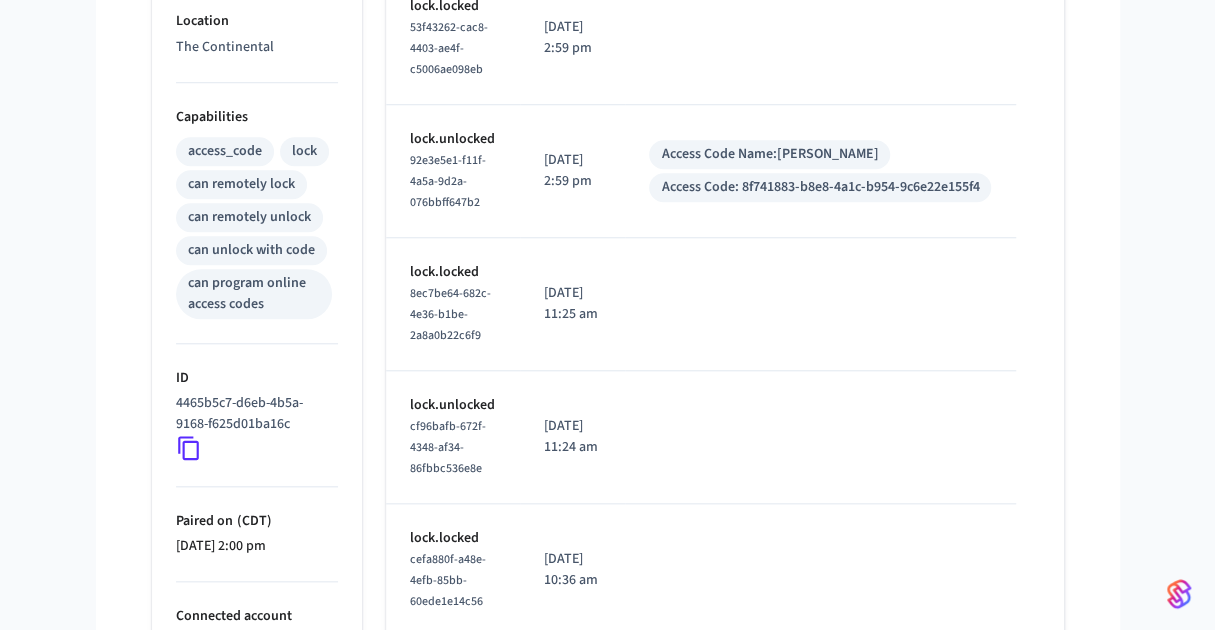 drag, startPoint x: 557, startPoint y: 265, endPoint x: 559, endPoint y: 316, distance: 51.0392 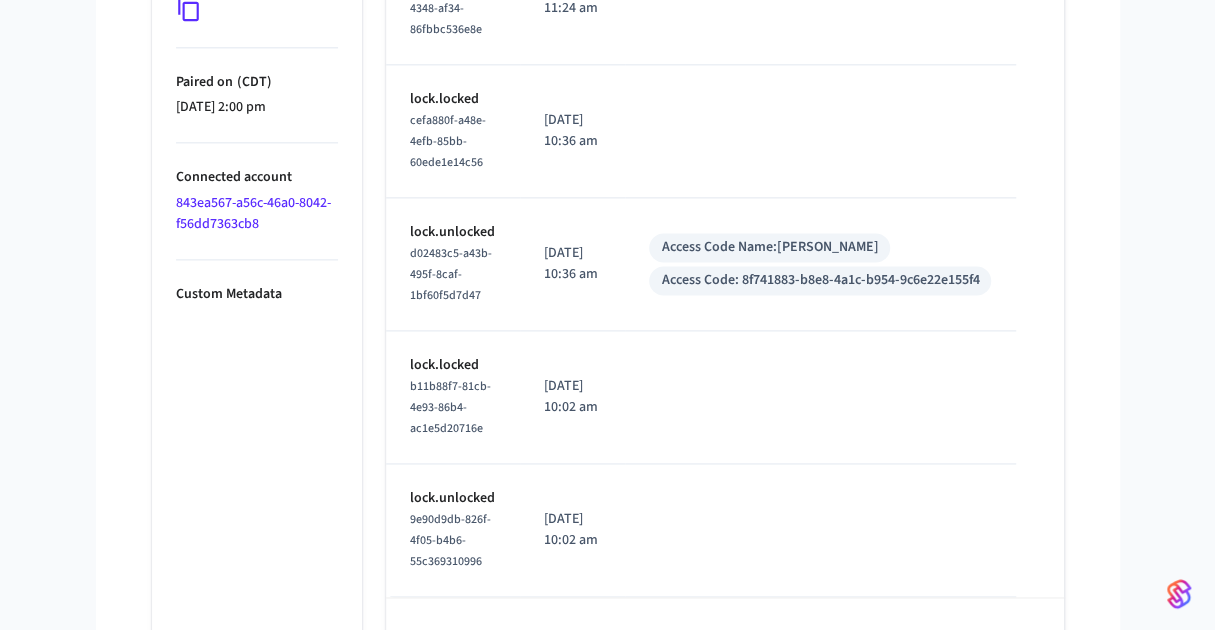 scroll, scrollTop: 1244, scrollLeft: 0, axis: vertical 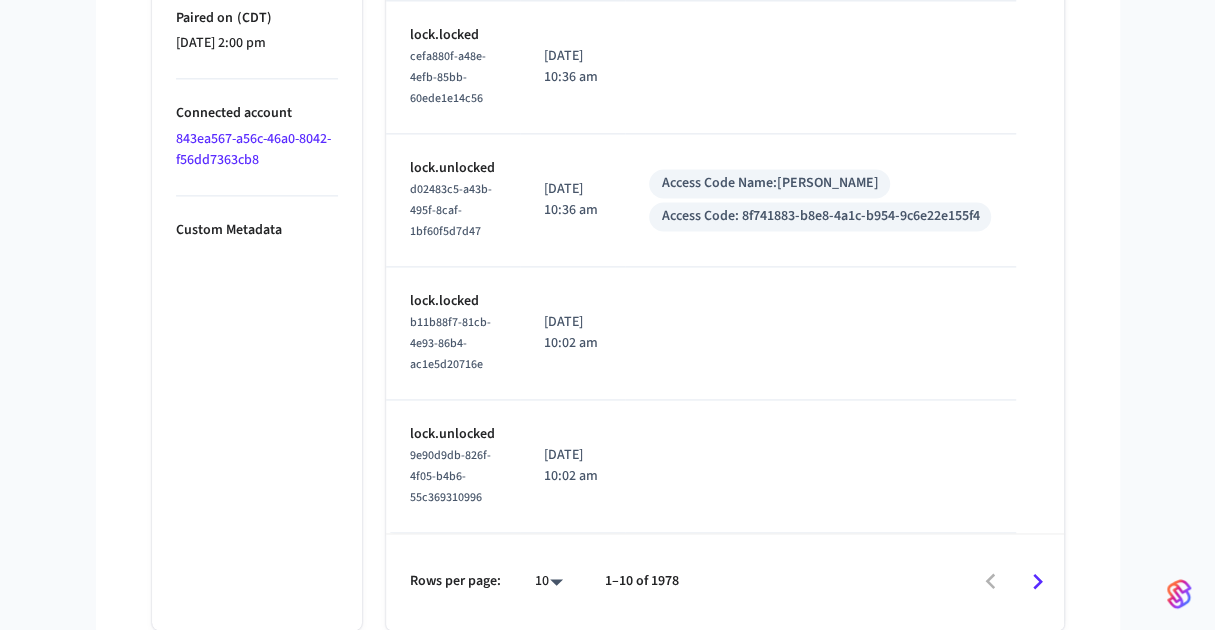click 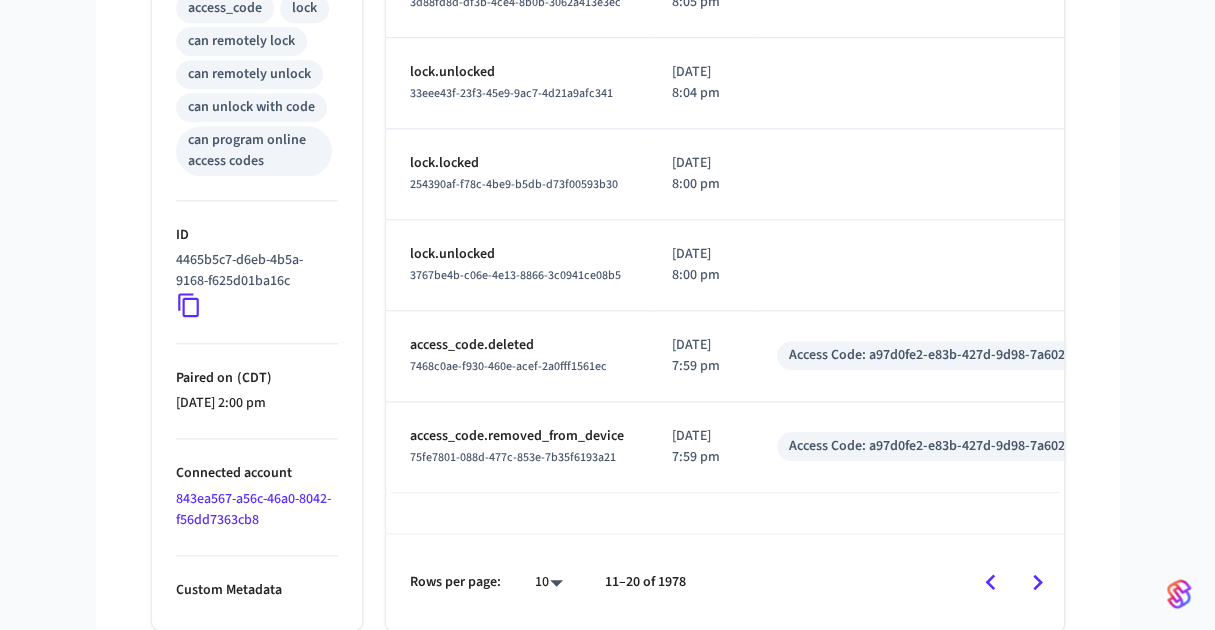 scroll, scrollTop: 908, scrollLeft: 0, axis: vertical 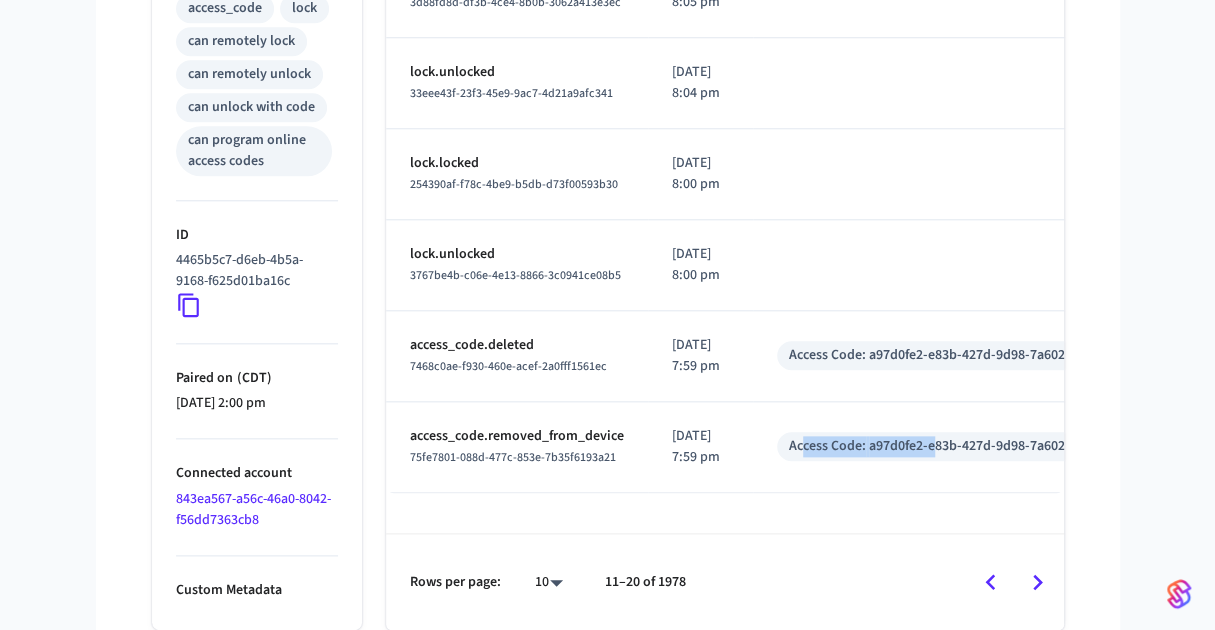 drag, startPoint x: 810, startPoint y: 481, endPoint x: 944, endPoint y: 493, distance: 134.53624 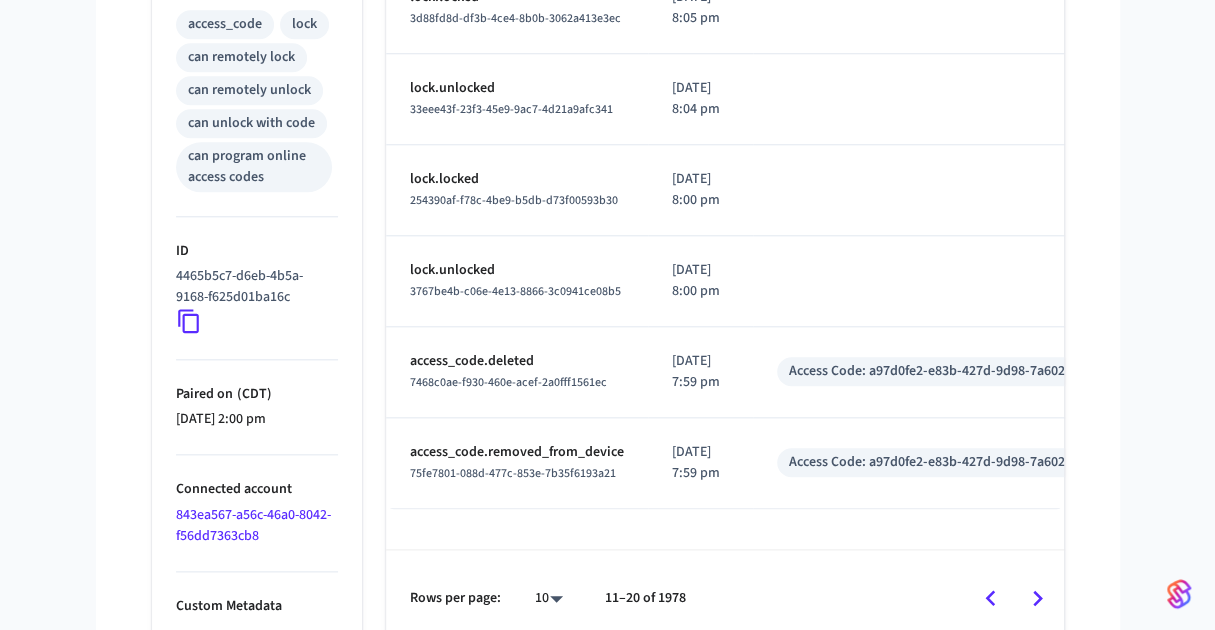 scroll, scrollTop: 856, scrollLeft: 0, axis: vertical 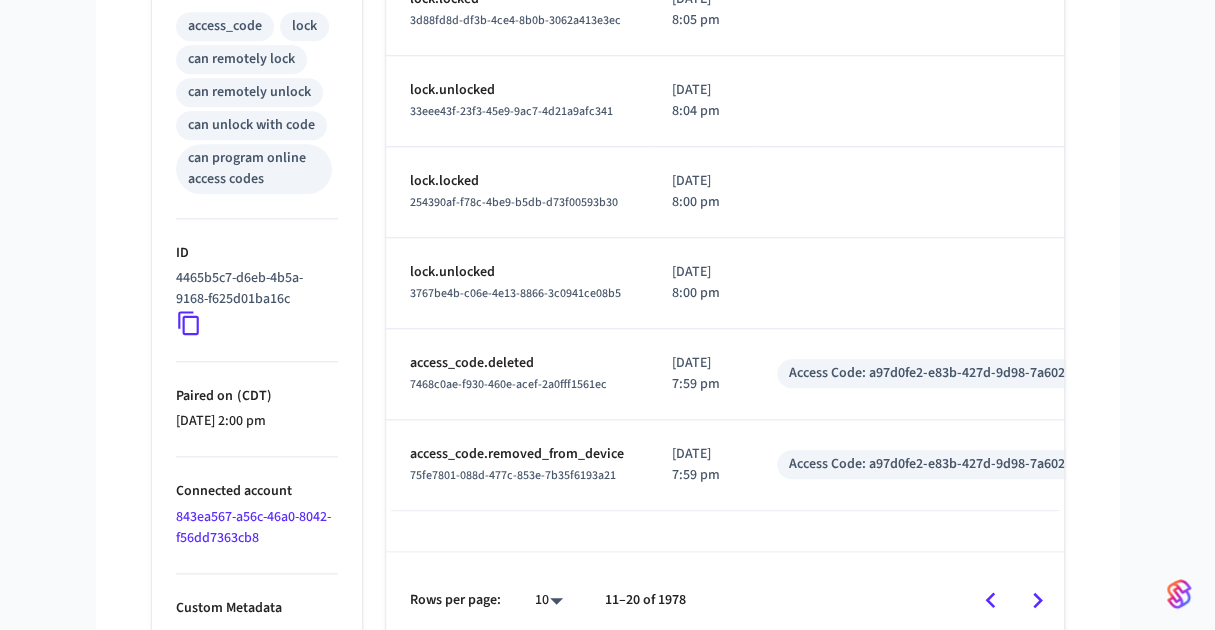 drag, startPoint x: 688, startPoint y: 342, endPoint x: 734, endPoint y: 354, distance: 47.539455 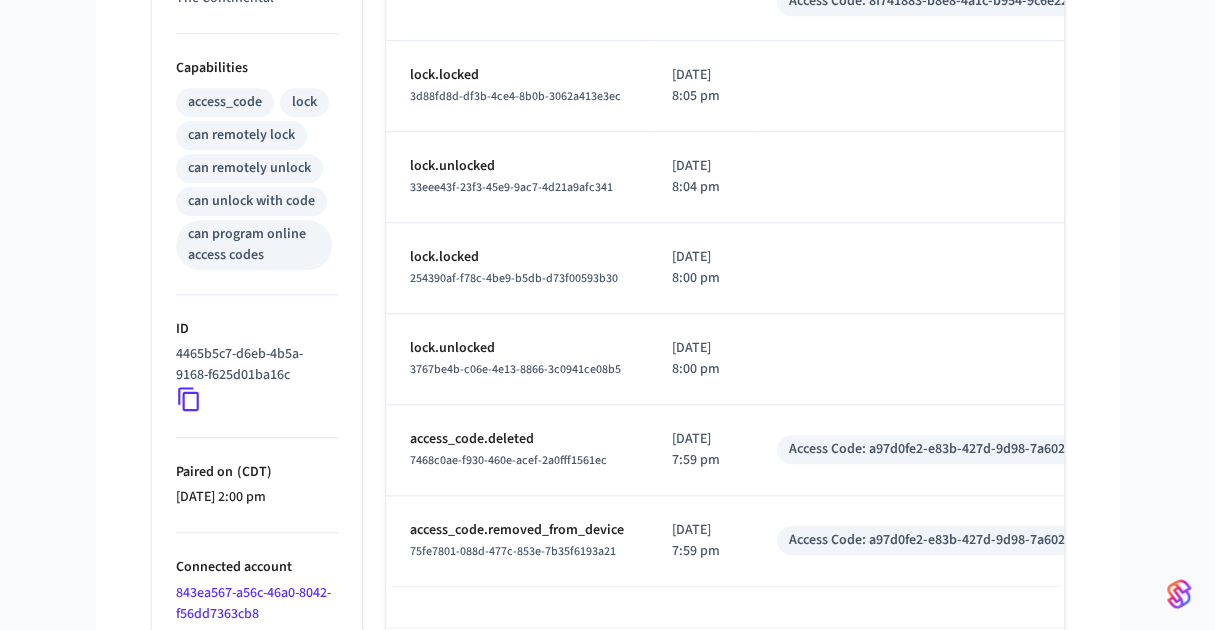 scroll, scrollTop: 780, scrollLeft: 0, axis: vertical 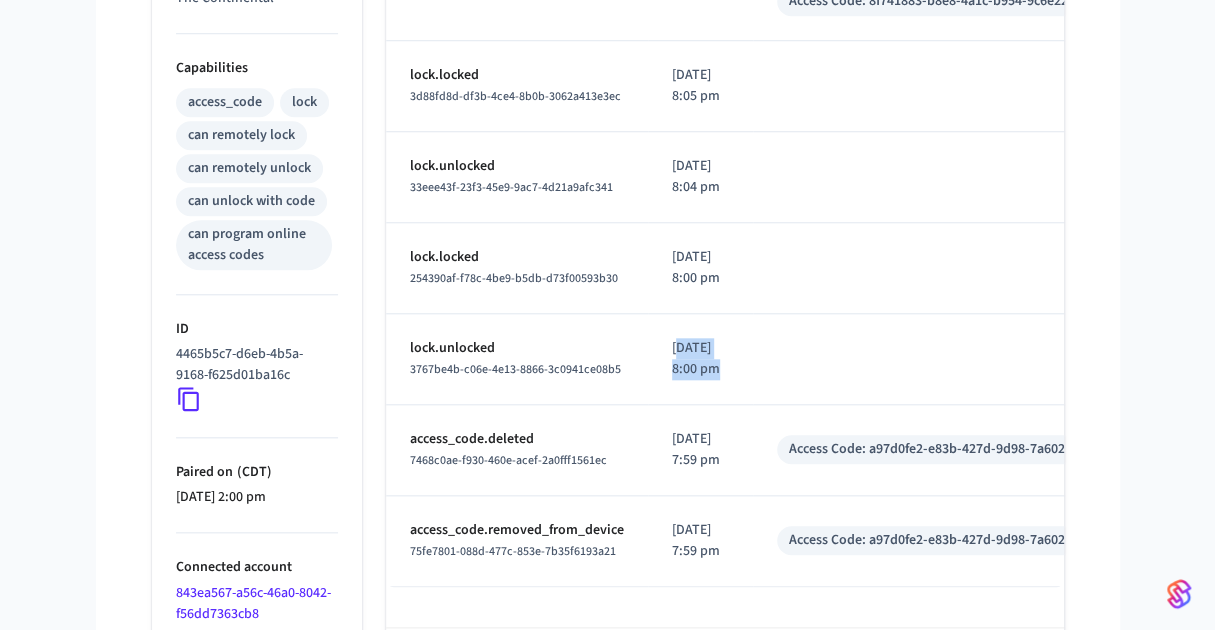 drag, startPoint x: 676, startPoint y: 399, endPoint x: 769, endPoint y: 435, distance: 99.724625 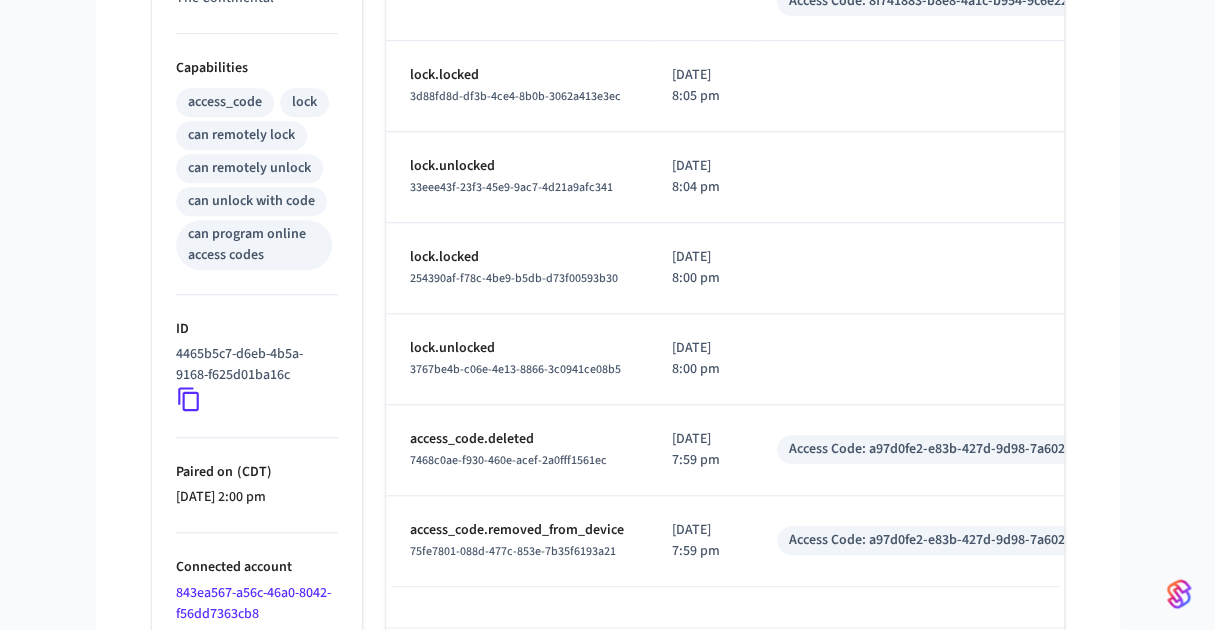 scroll, scrollTop: 908, scrollLeft: 0, axis: vertical 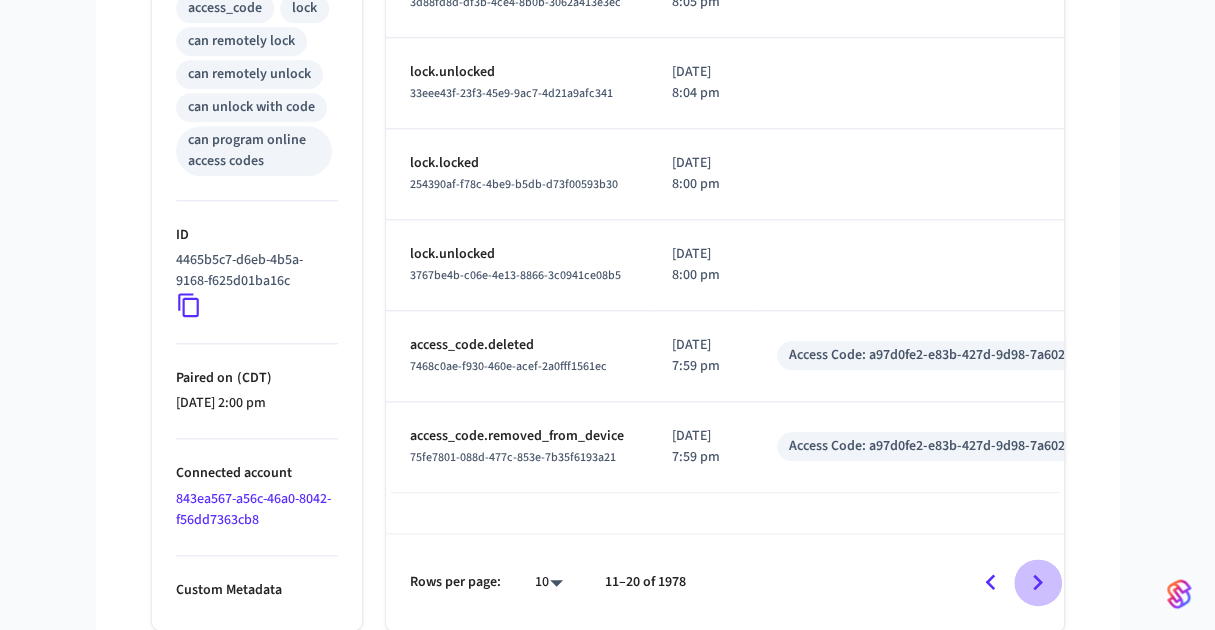 click 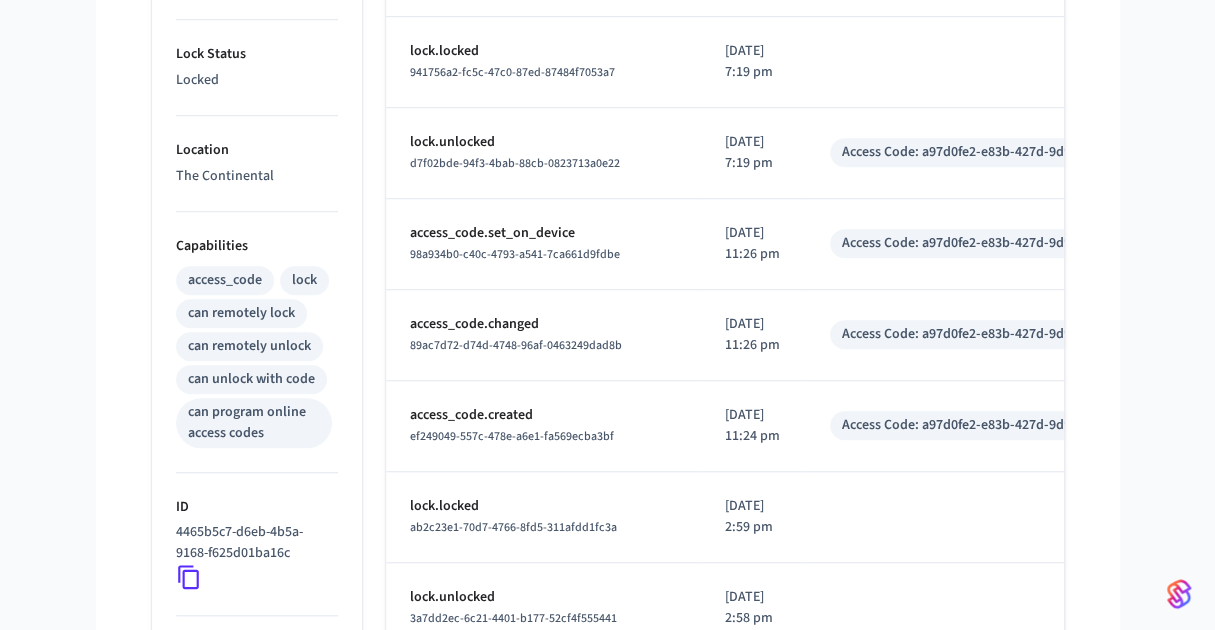 scroll, scrollTop: 601, scrollLeft: 0, axis: vertical 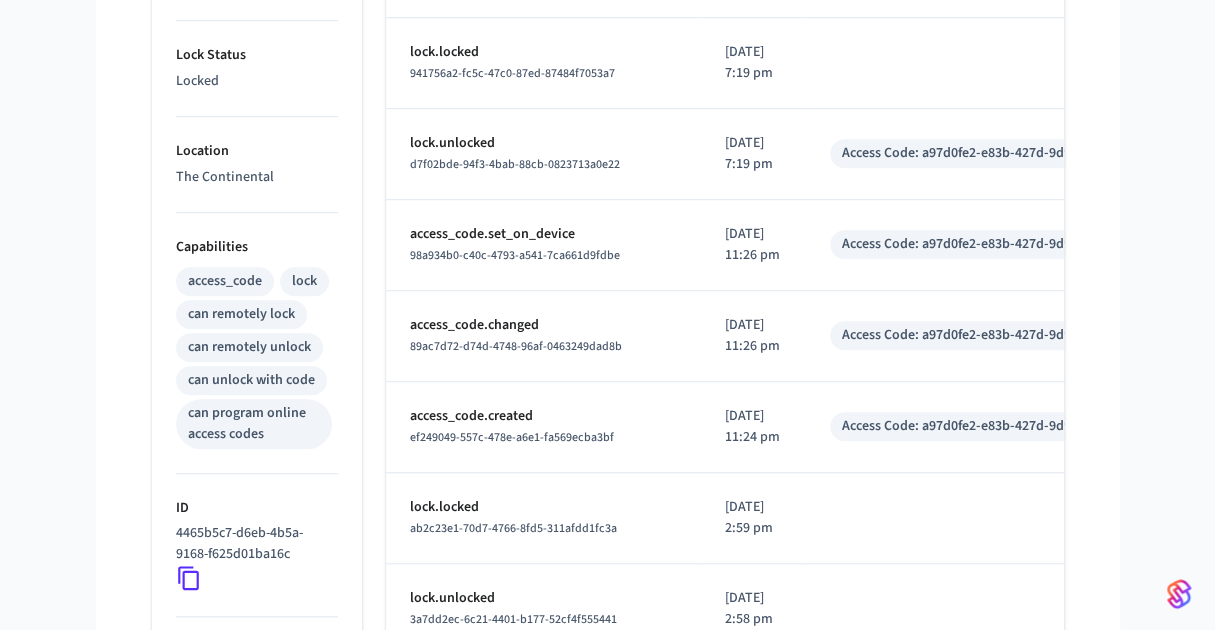 drag, startPoint x: 746, startPoint y: 137, endPoint x: 784, endPoint y: 177, distance: 55.17246 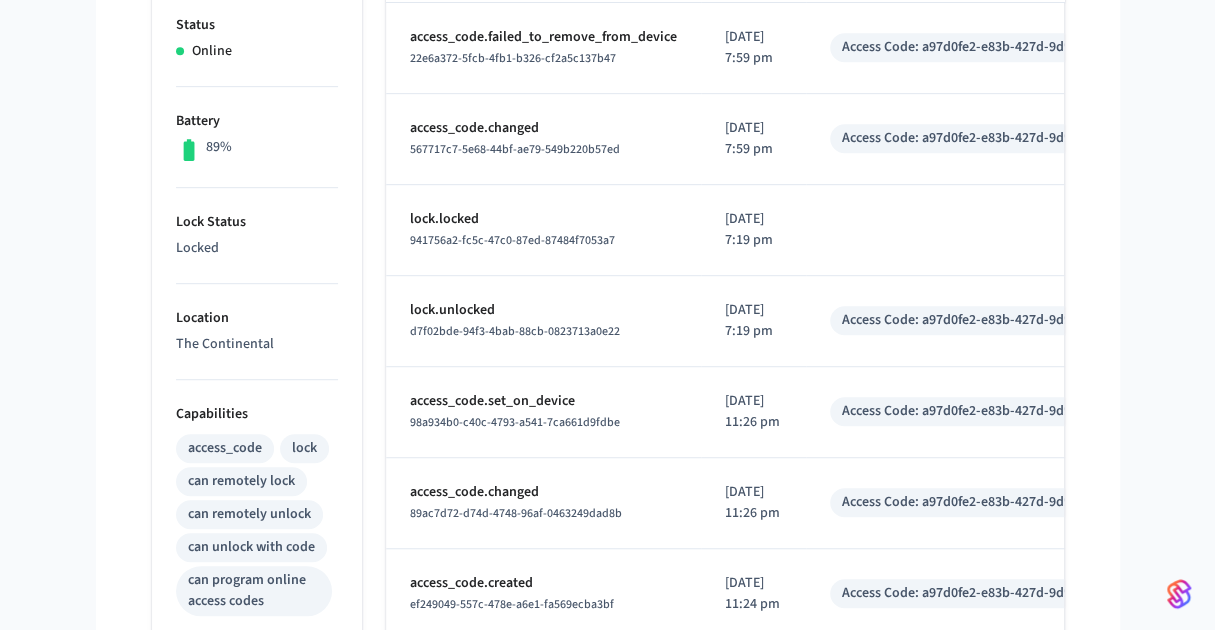 scroll, scrollTop: 433, scrollLeft: 0, axis: vertical 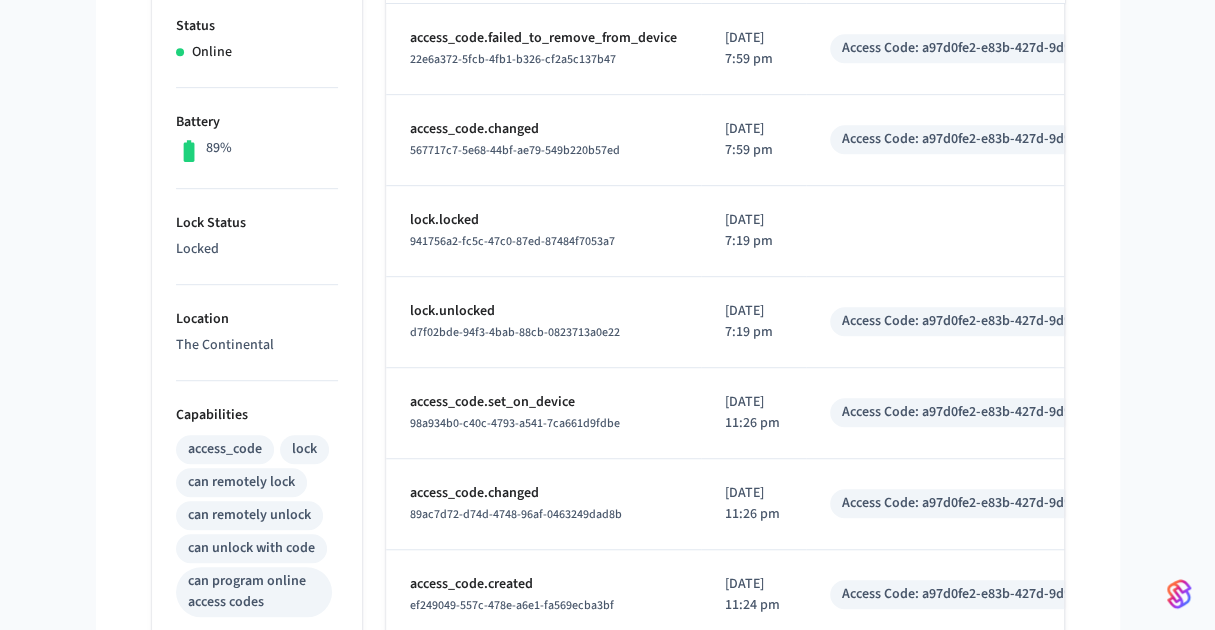 drag, startPoint x: 778, startPoint y: 158, endPoint x: 716, endPoint y: 11, distance: 159.53996 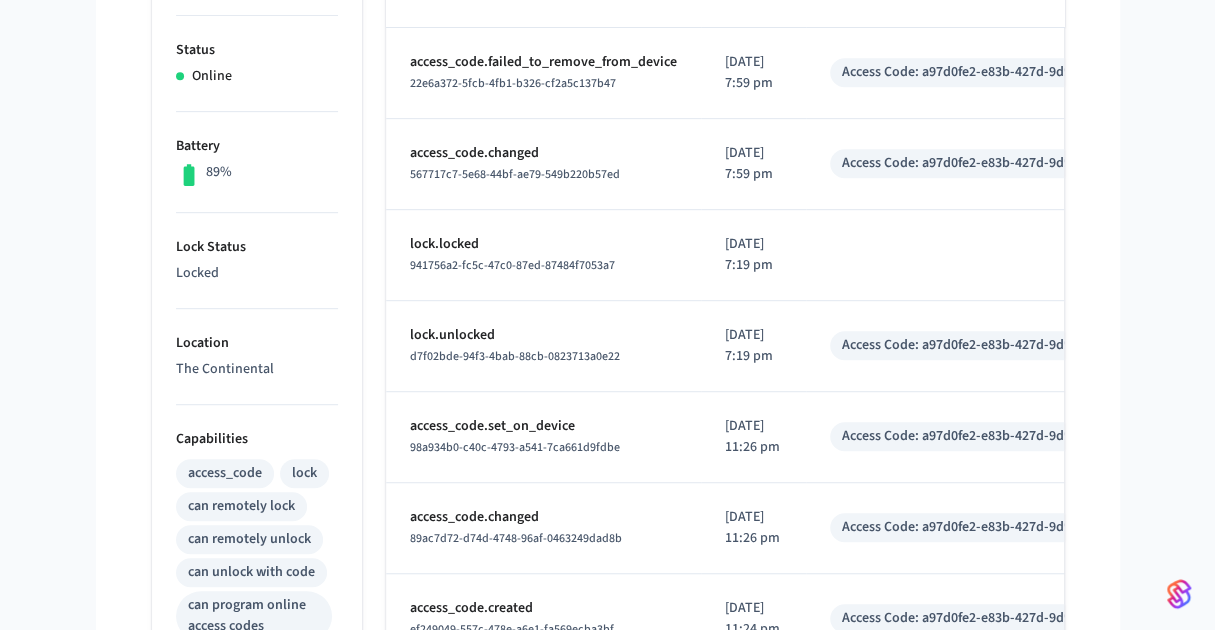 scroll, scrollTop: 0, scrollLeft: 0, axis: both 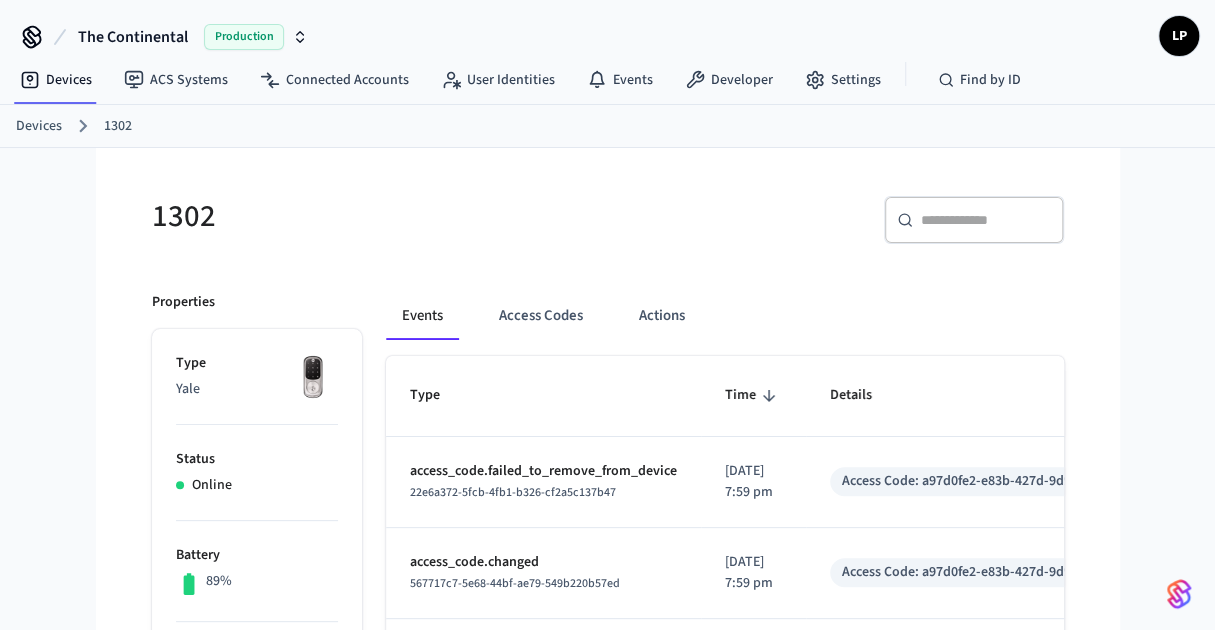 click on "​ ​" at bounding box center (842, 228) 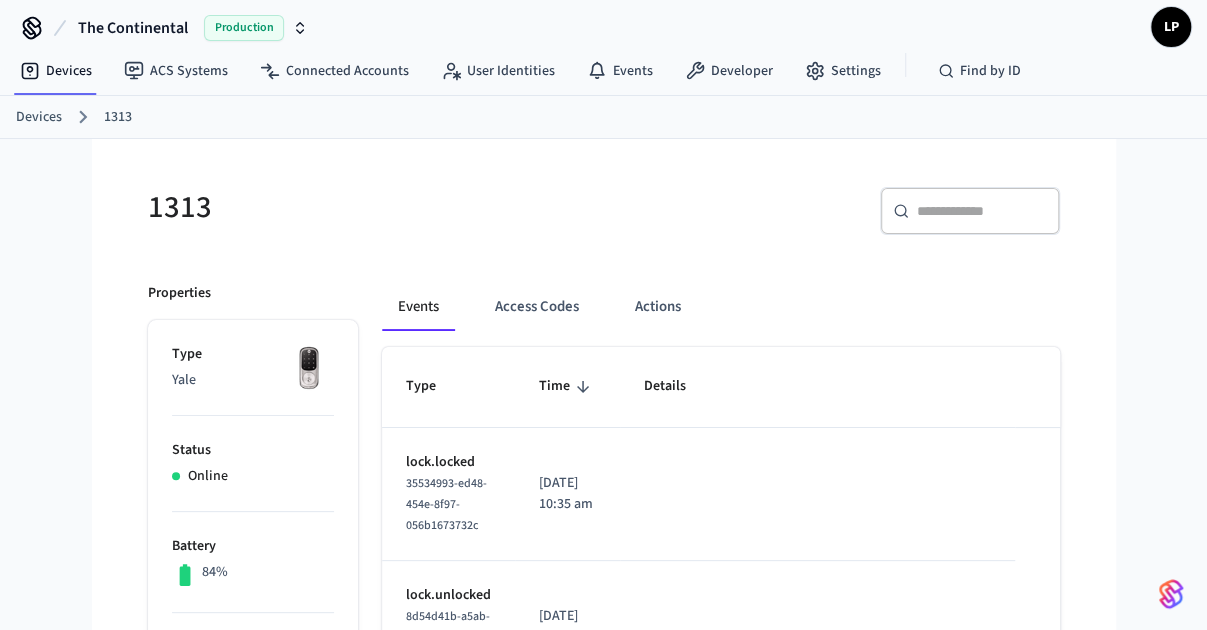 scroll, scrollTop: 8, scrollLeft: 0, axis: vertical 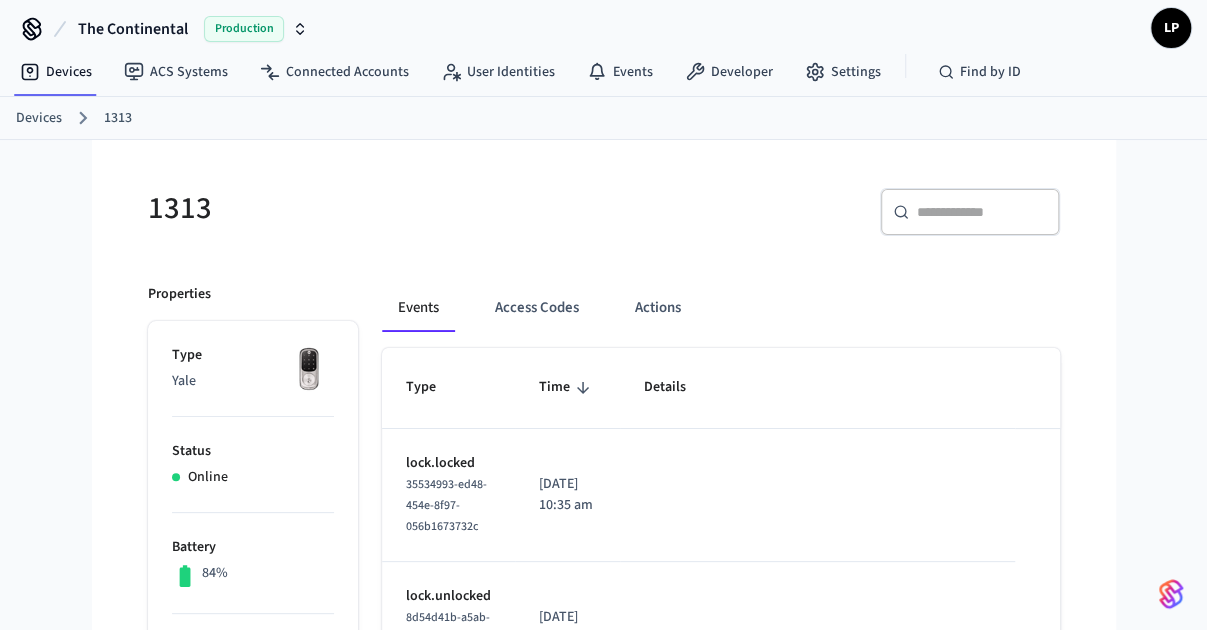 click on "Devices" at bounding box center (39, 118) 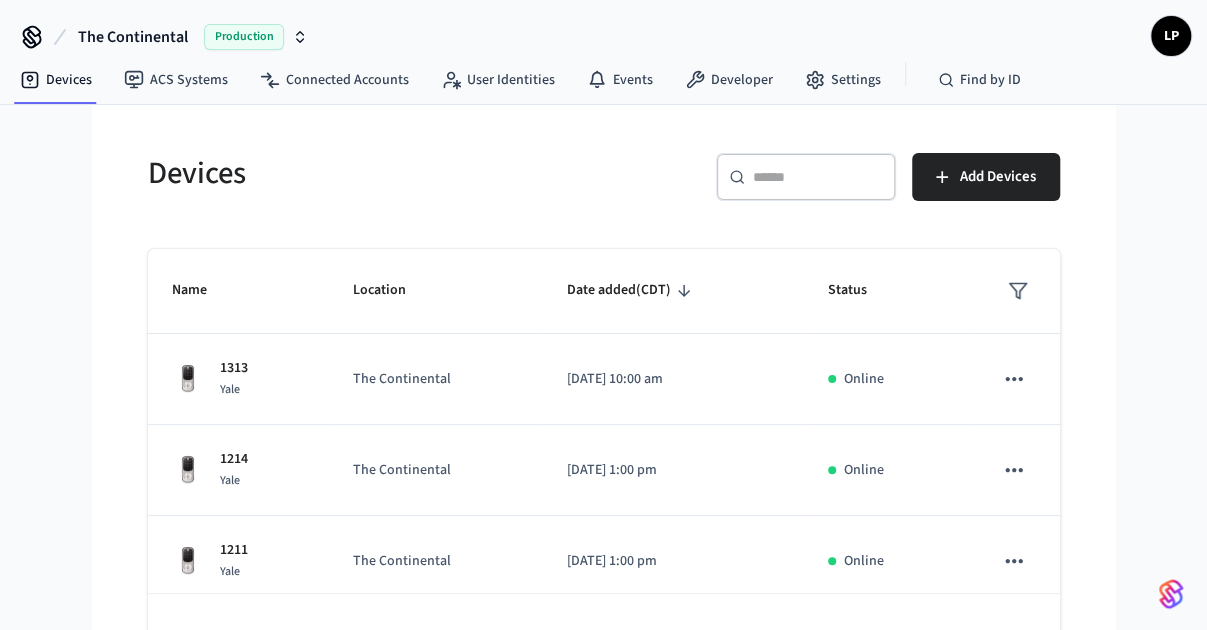 click at bounding box center (818, 177) 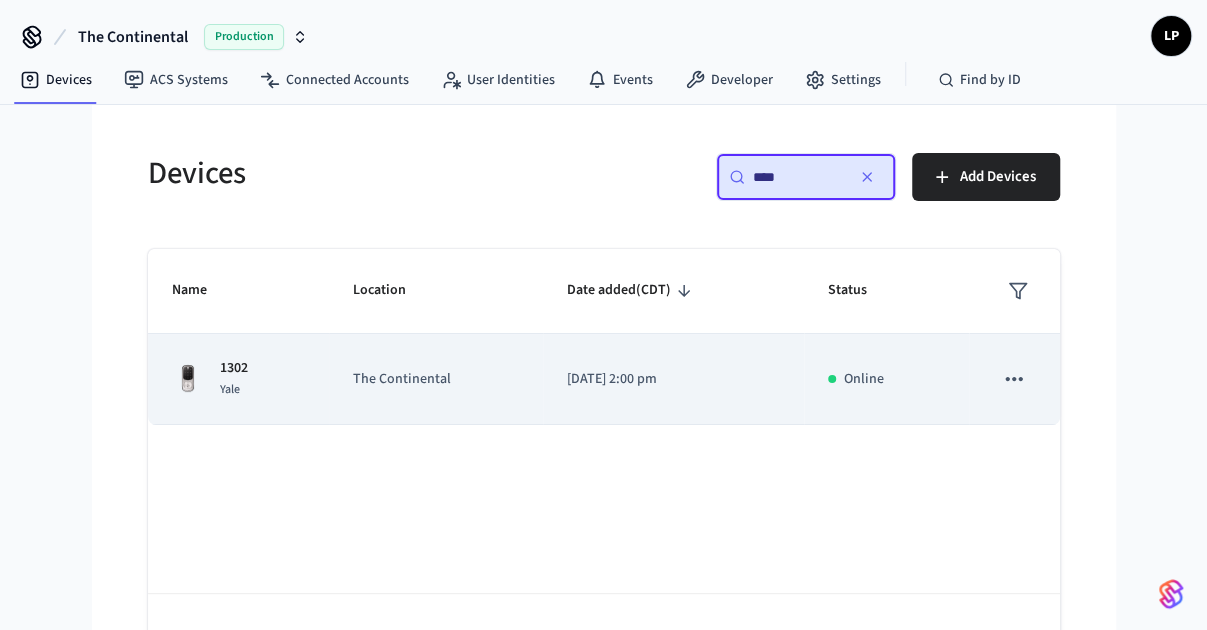 type on "****" 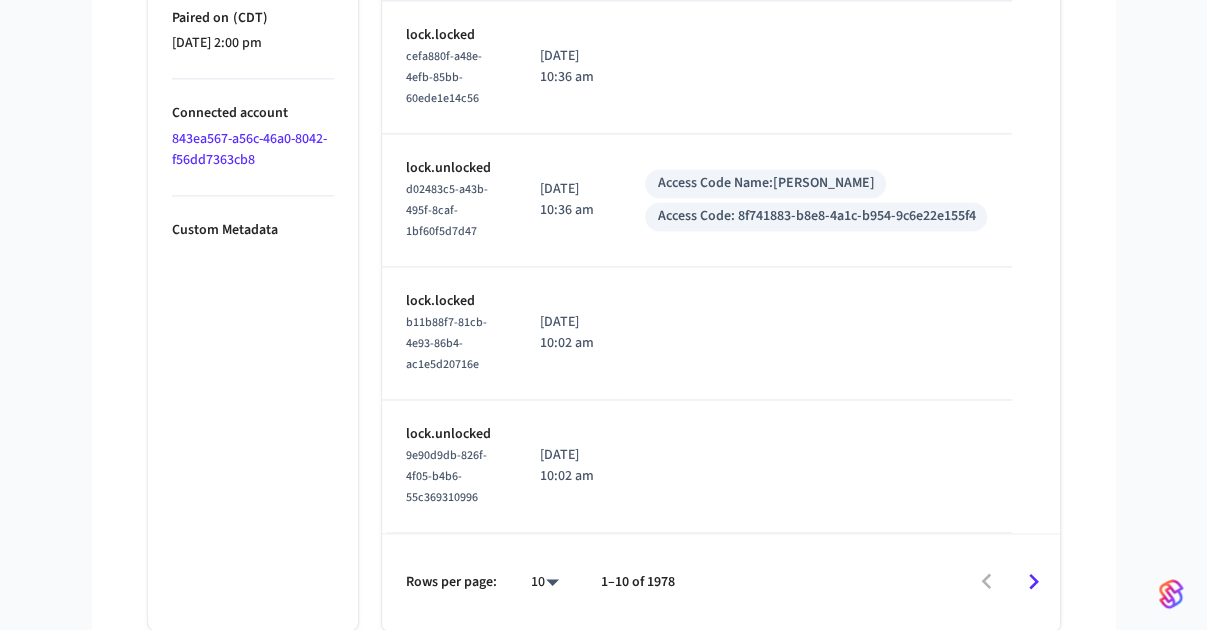 scroll, scrollTop: 1244, scrollLeft: 0, axis: vertical 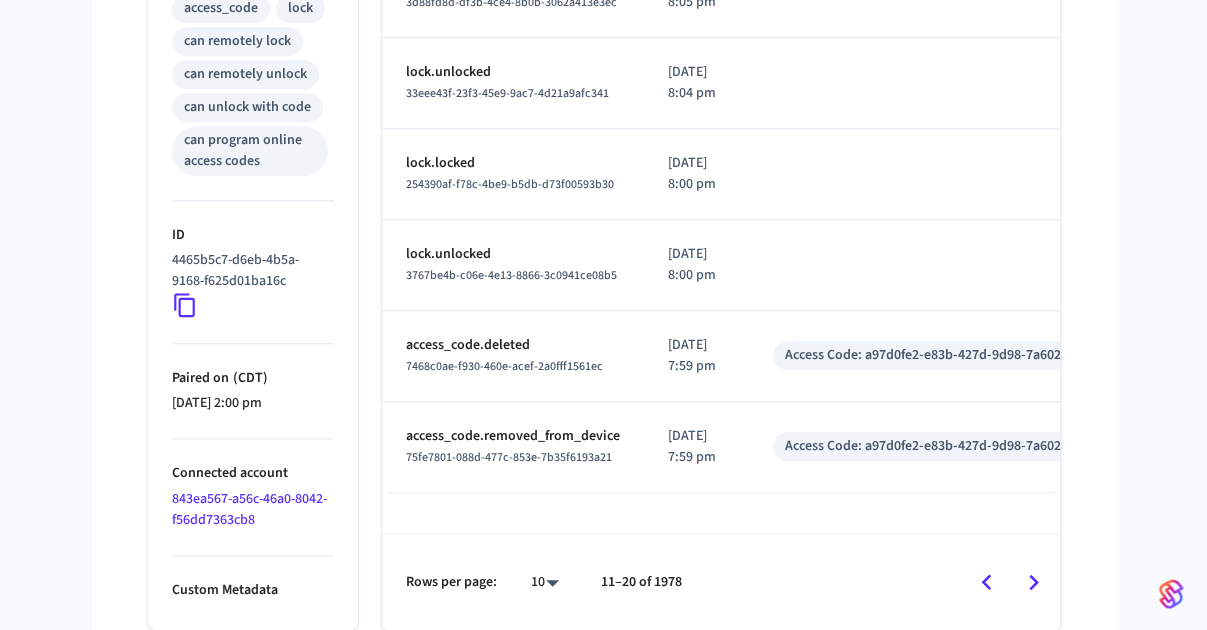 click 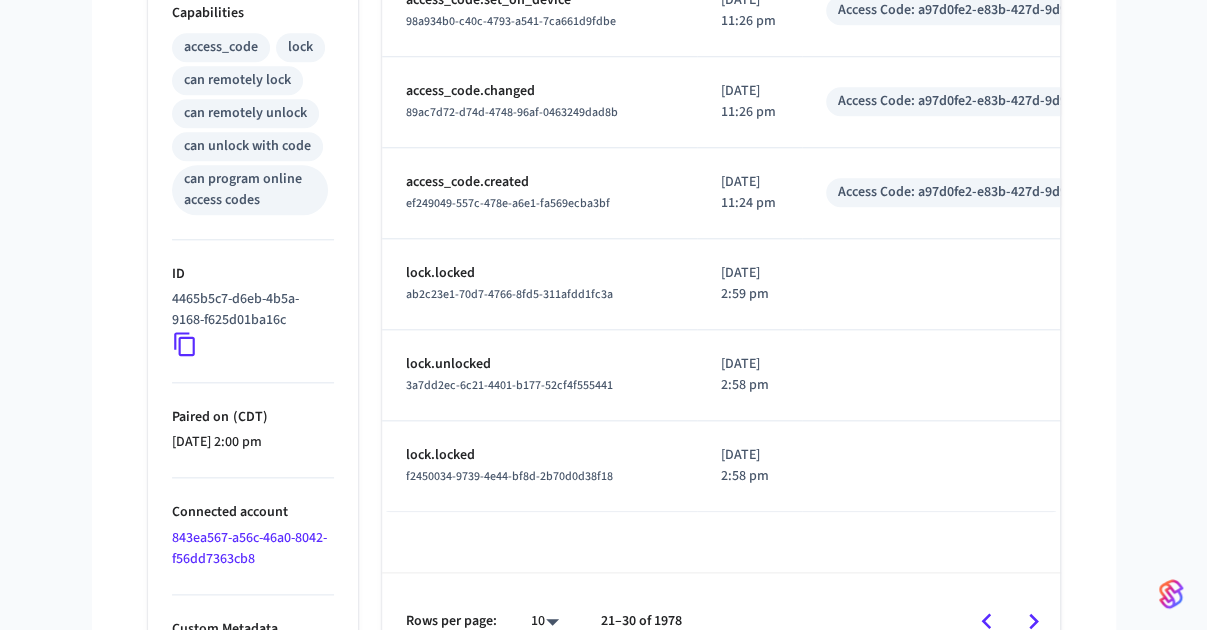 scroll, scrollTop: 887, scrollLeft: 0, axis: vertical 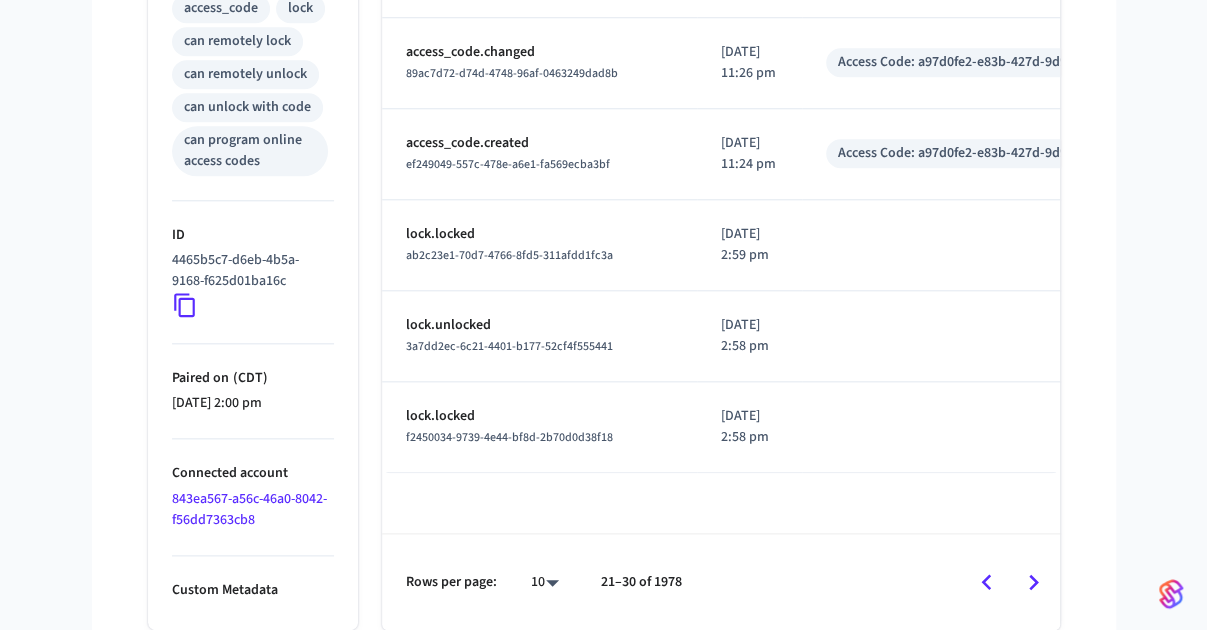 click 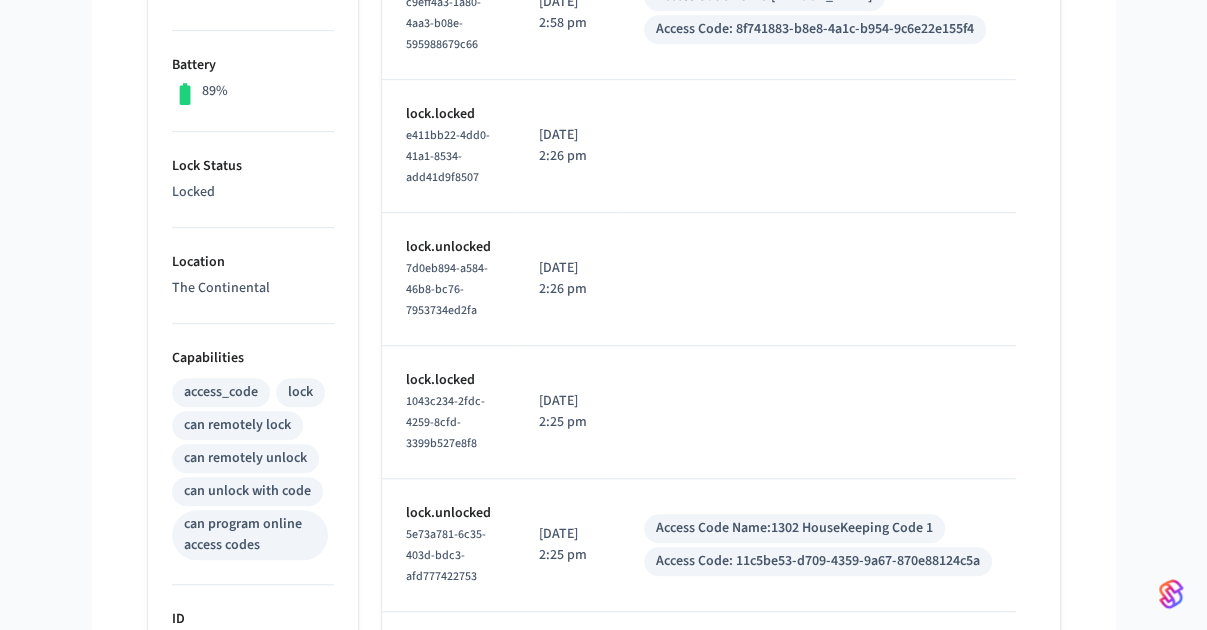 scroll, scrollTop: 0, scrollLeft: 0, axis: both 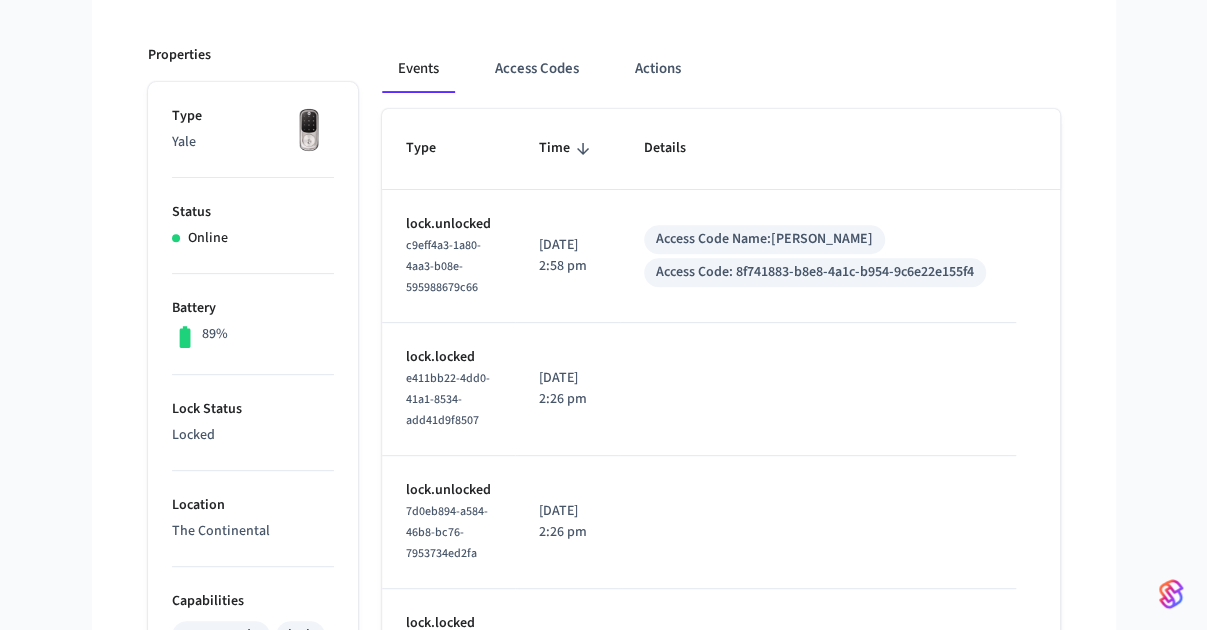 click on "The Continental Production LP Devices ACS Systems Connected Accounts User Identities Events Developer Settings Find by ID Devices 1302 1302 ​ ​ Properties Type Yale Status Online Battery 89% Lock Status Locked Location The Continental Capabilities access_code lock can remotely lock can remotely unlock can unlock with code can program online access codes ID 4465b5c7-d6eb-4b5a-9168-f625d01ba16c Paired on ( CDT ) [DATE] 2:00 pm Connected account 843ea567-a56c-46a0-8042-f56dd7363cb8 Custom Metadata Events Access Codes Actions Type Time Details lock.unlocked c9eff4a3-1a80-4aa3-b08e-595988679c66 [DATE] 2:58 pm Access Code Name:  [PERSON_NAME] Access Code:   8f741883-b8e8-4a1c-b954-9c6e22e155f4 lock.locked e411bb22-4dd0-41a1-8534-add41d9f8507 [DATE] 2:26 pm lock.unlocked 7d0eb894-a584-46b8-bc76-7953734ed2fa [DATE] 2:26 pm lock.locked 1043c234-2fdc-4259-8cfd-3399b527e8f8 [DATE] 2:25 pm lock.unlocked 5e73a781-6c35-403d-bdc3-afd777422753 [DATE] 2:25 pm Access Code Name:" at bounding box center (603, 685) 